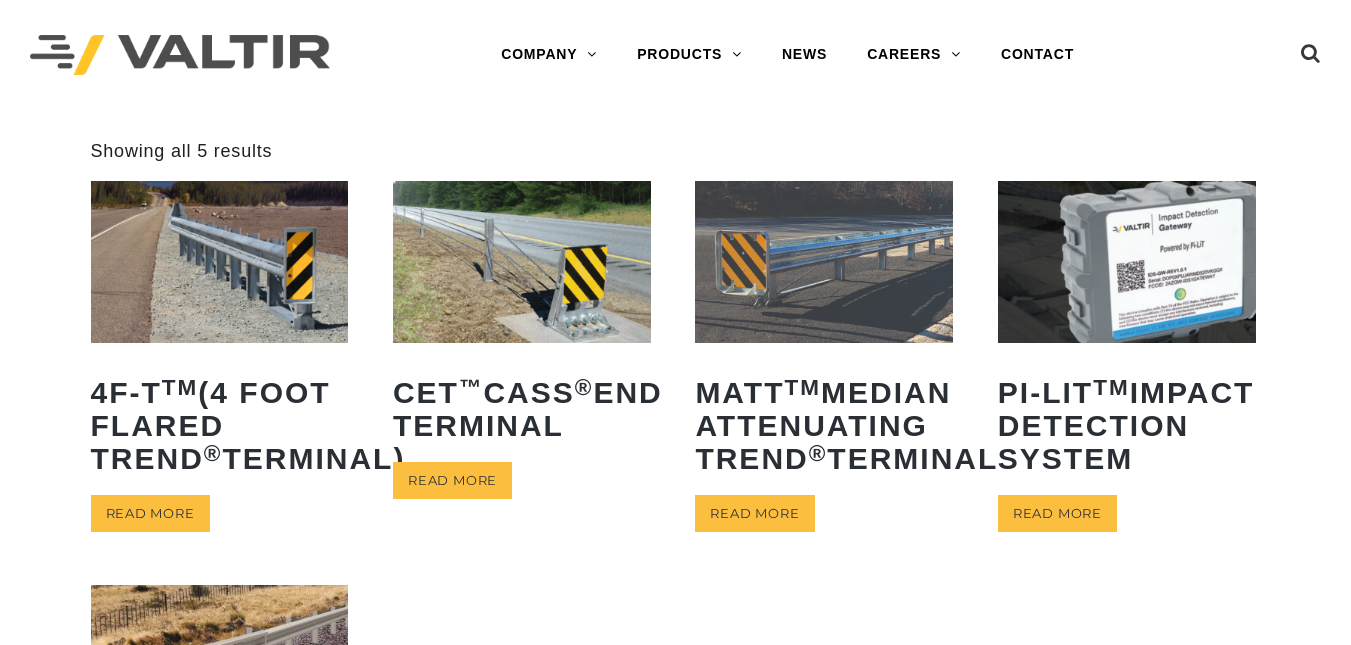 scroll, scrollTop: 0, scrollLeft: 0, axis: both 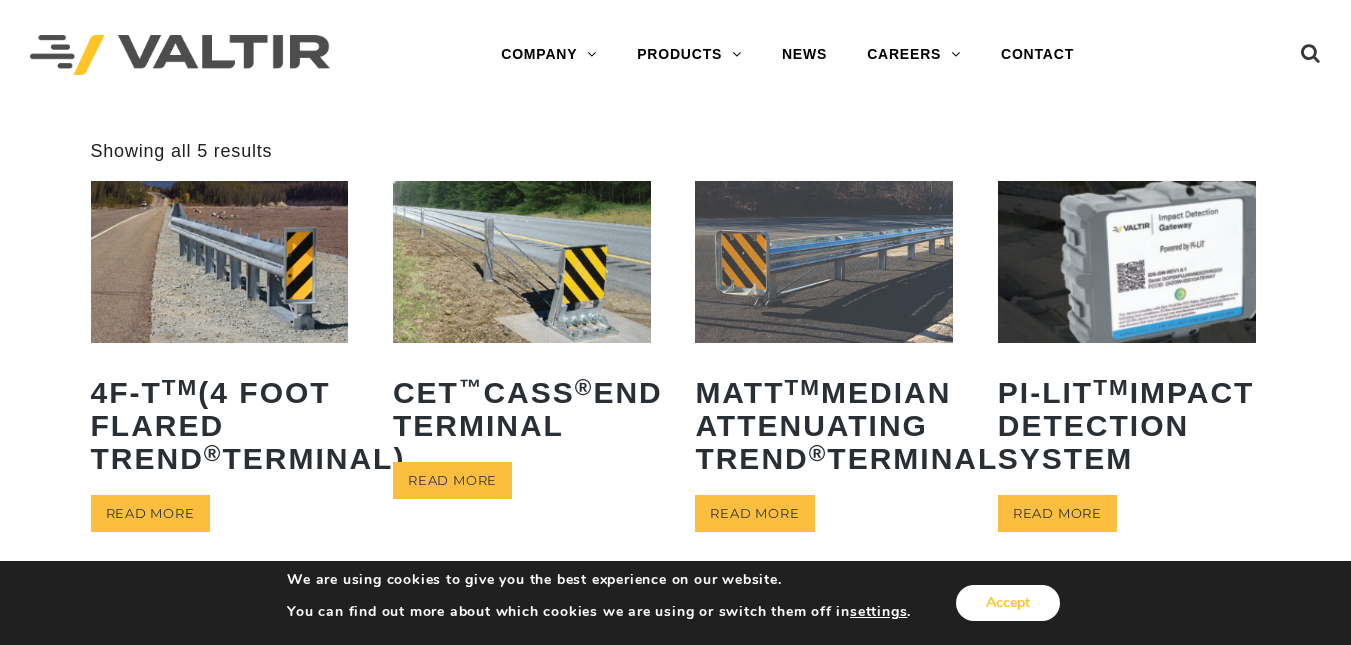 click on "Accept" at bounding box center (1008, 603) 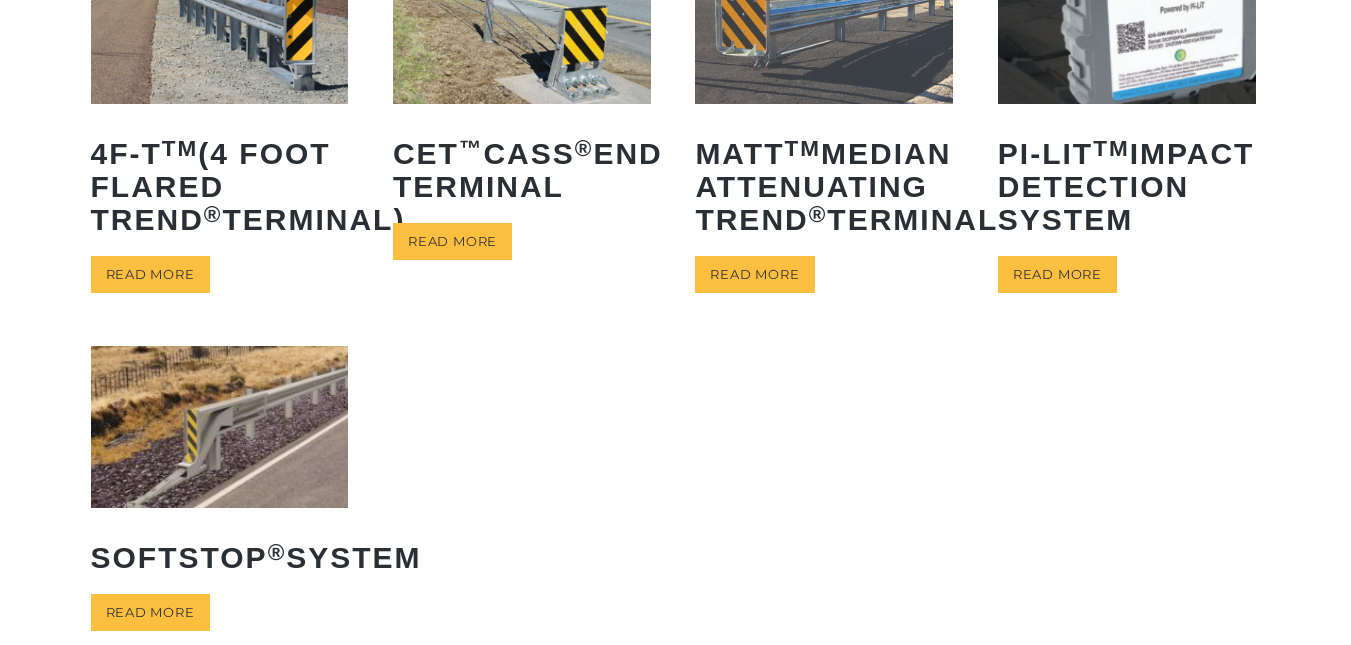 scroll, scrollTop: 200, scrollLeft: 0, axis: vertical 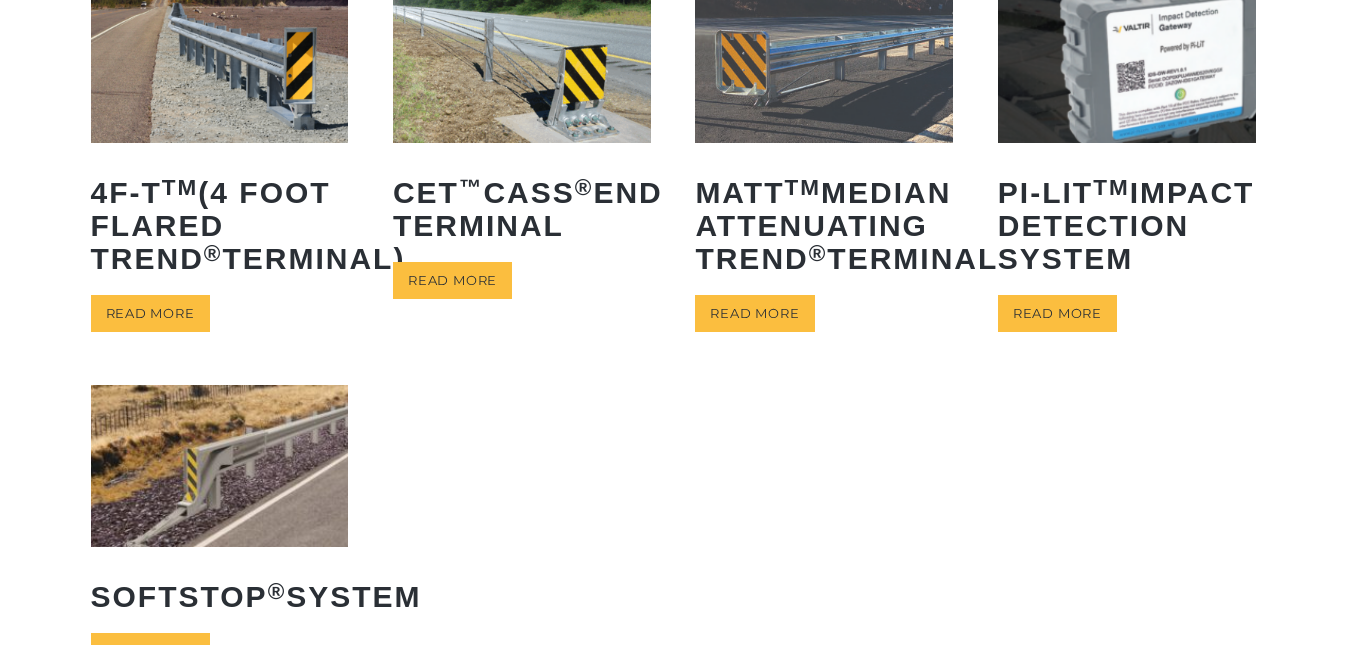 click at bounding box center [220, 465] 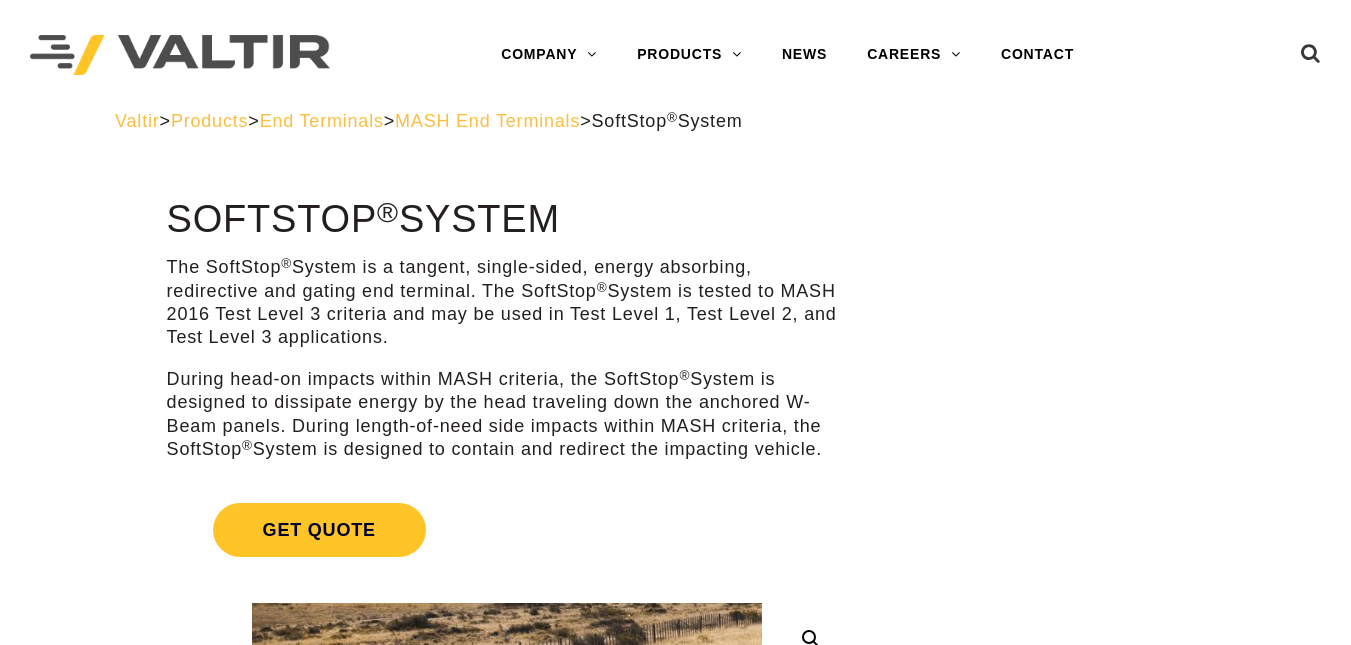 scroll, scrollTop: 381, scrollLeft: 0, axis: vertical 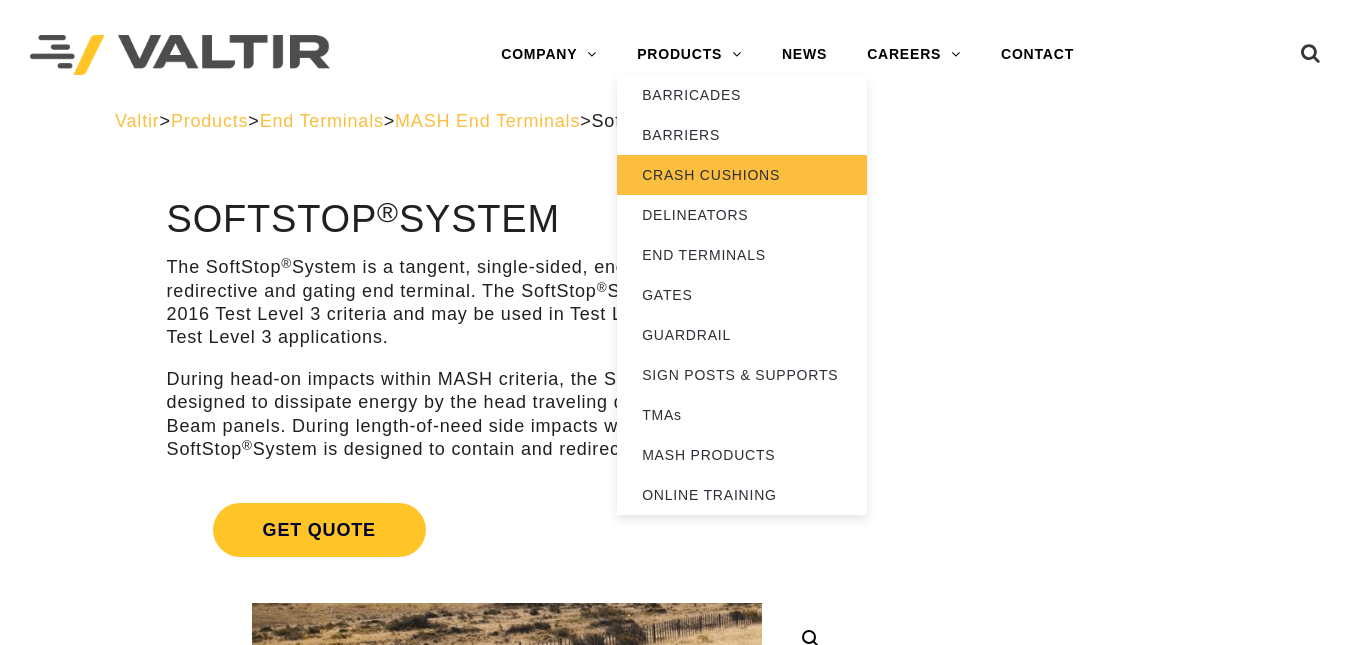click on "CRASH CUSHIONS" at bounding box center [742, 175] 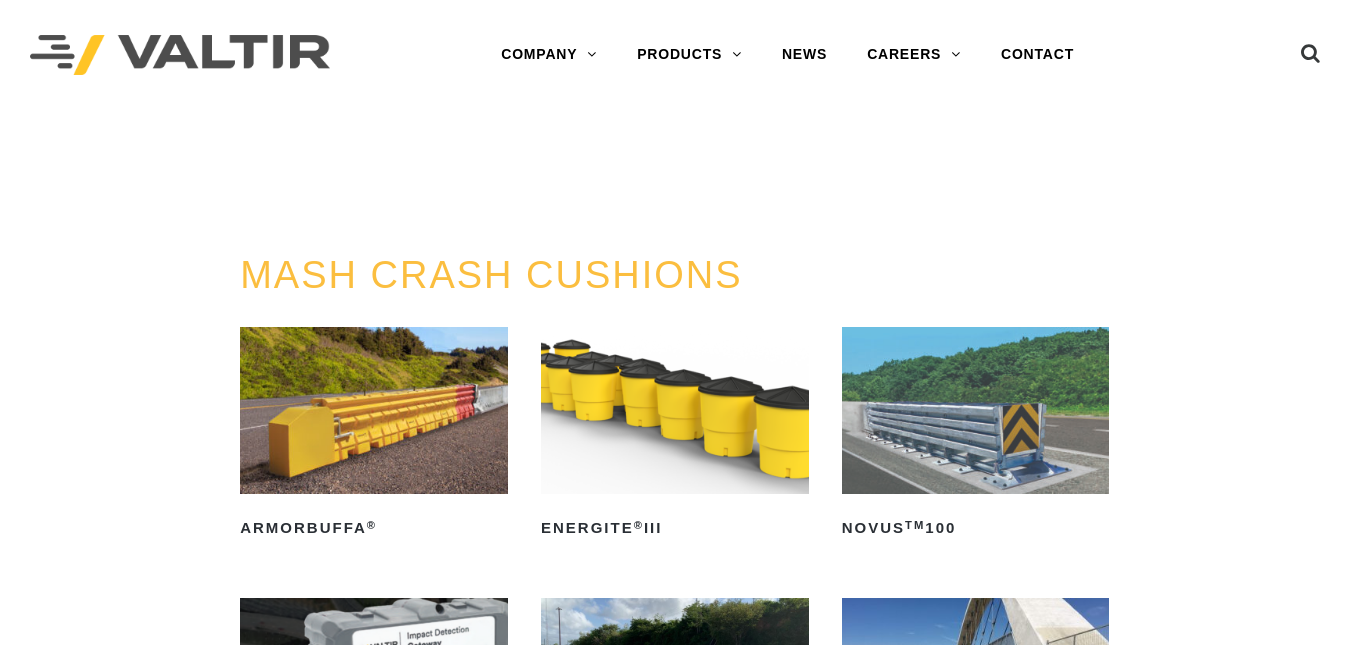 scroll, scrollTop: 305, scrollLeft: 0, axis: vertical 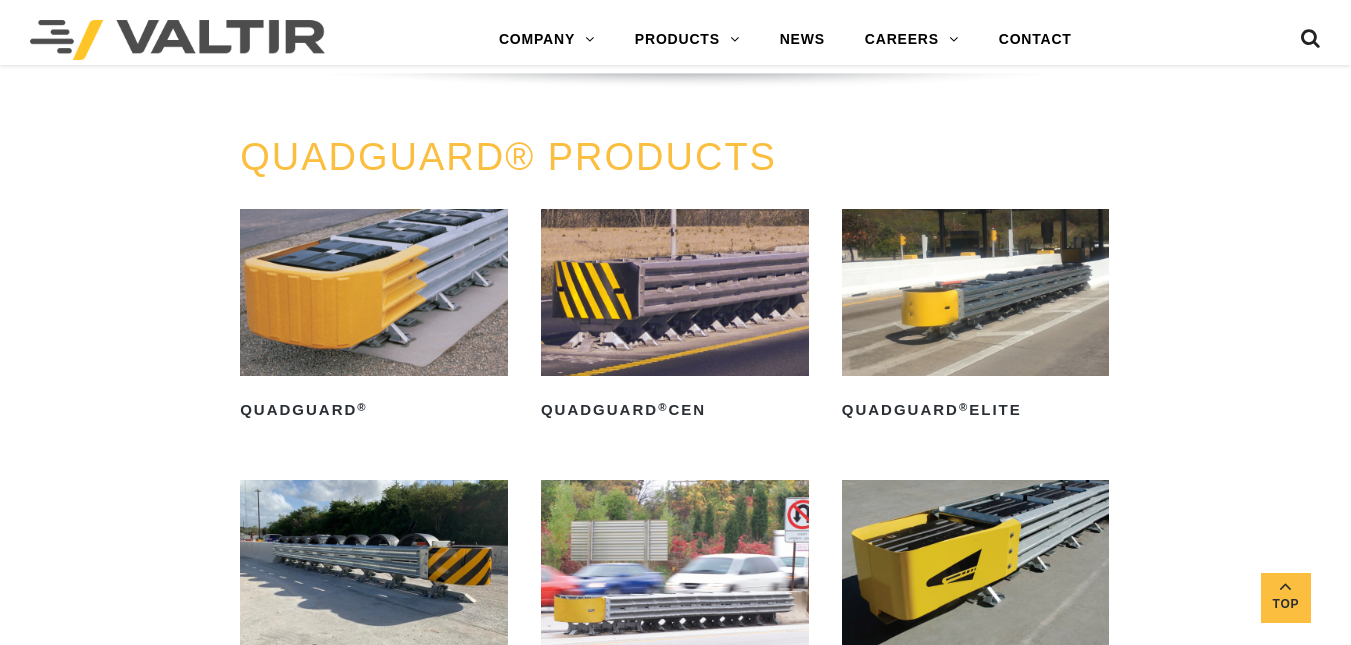 click at bounding box center [374, 292] 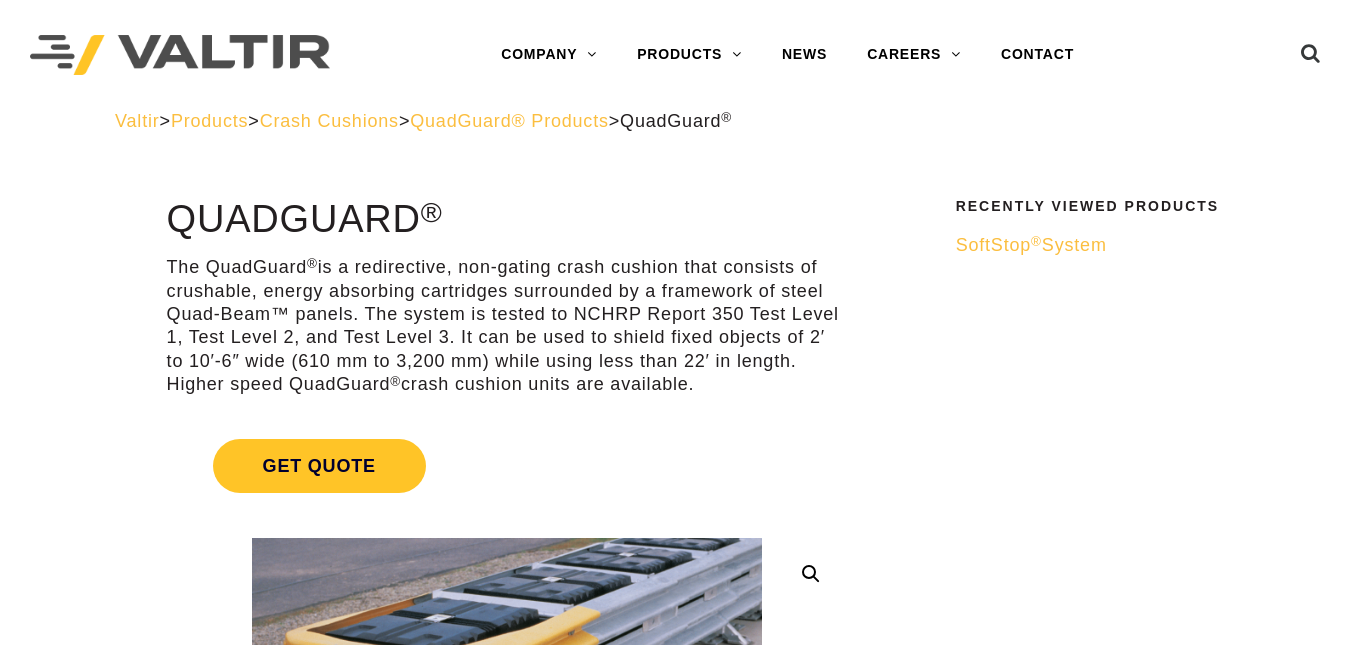 scroll, scrollTop: 600, scrollLeft: 0, axis: vertical 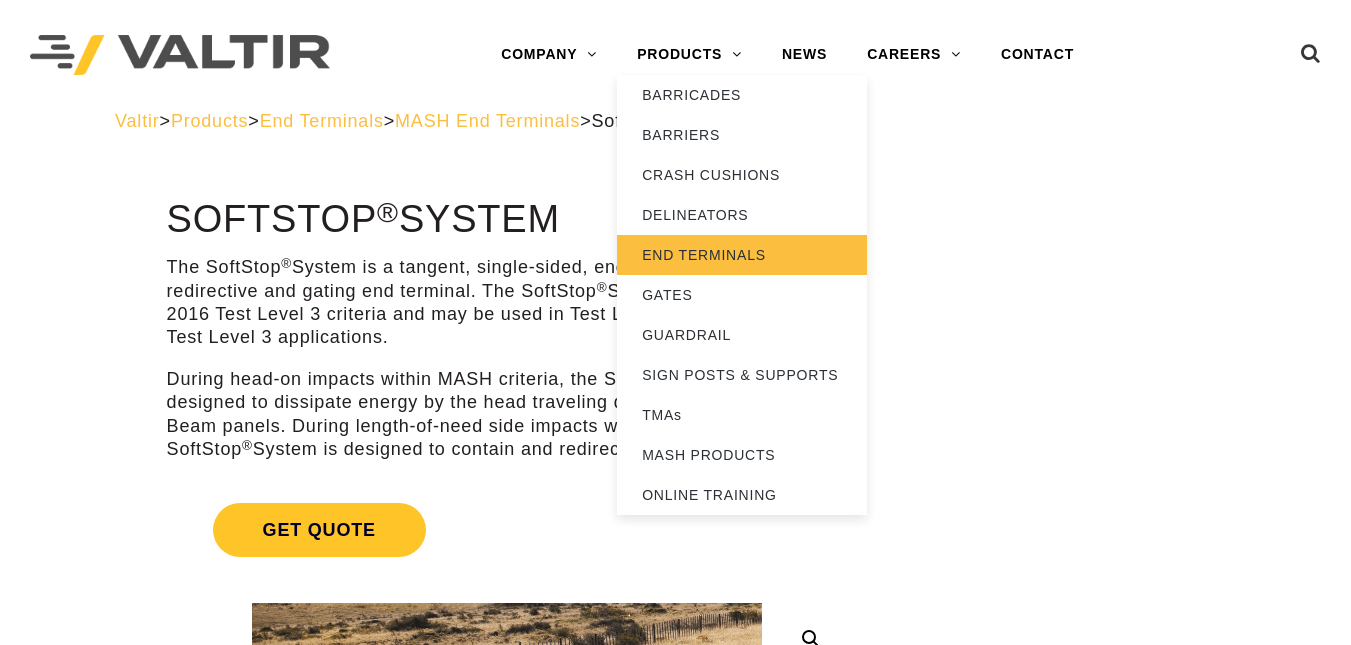 click on "END TERMINALS" at bounding box center (742, 255) 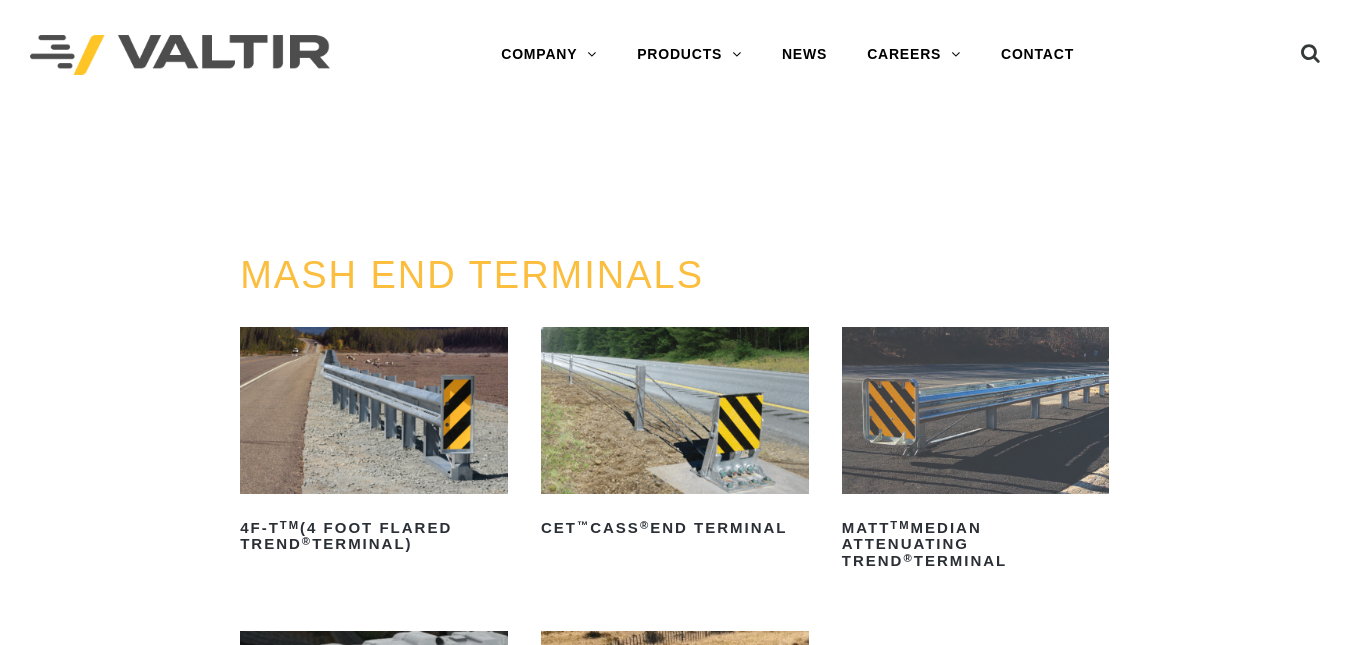 scroll, scrollTop: 200, scrollLeft: 0, axis: vertical 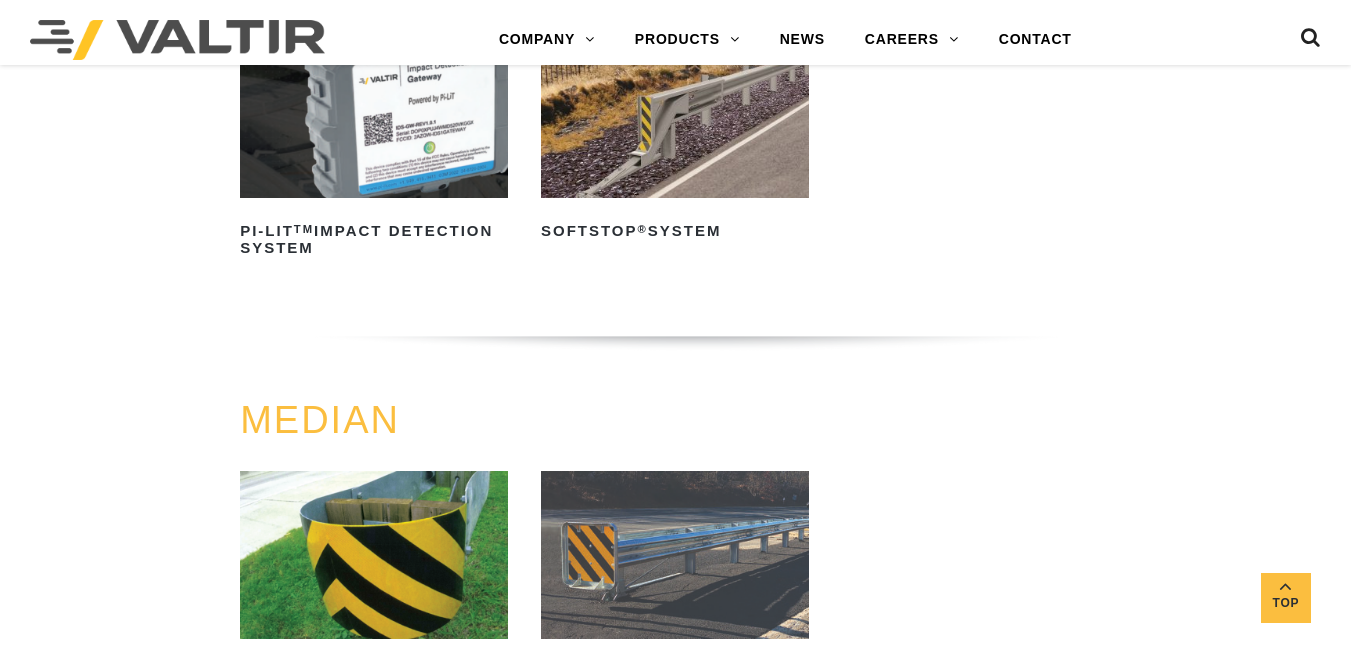 click on "MASH END TERMINALS
4F-T TM  (4 Foot Flared TREND ®  Terminal)
Read more
CET ™  CASS ®  End Terminal
Read more
MATT TM  Median Attenuating TREND ®  Terminal
Read more
PI-LIT TM  Impact Detection System
Read more
SoftStop ®  System
Read more" at bounding box center (675, 27) 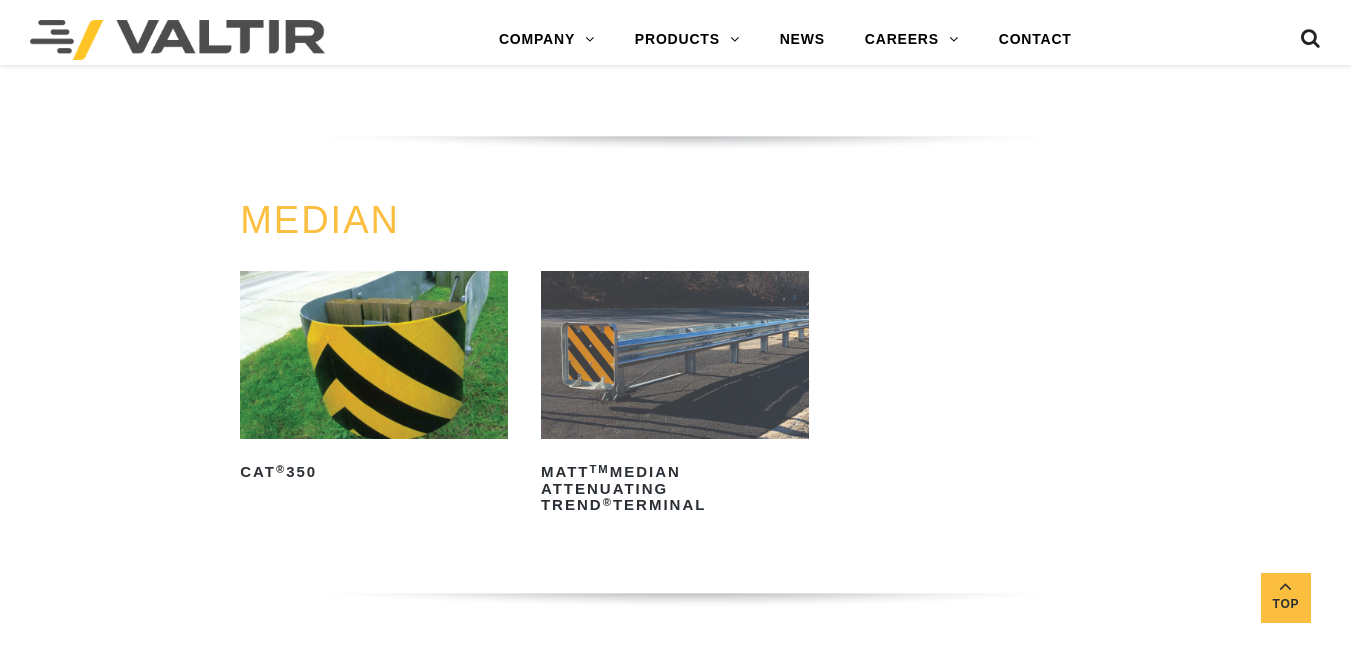 click at bounding box center [374, 354] 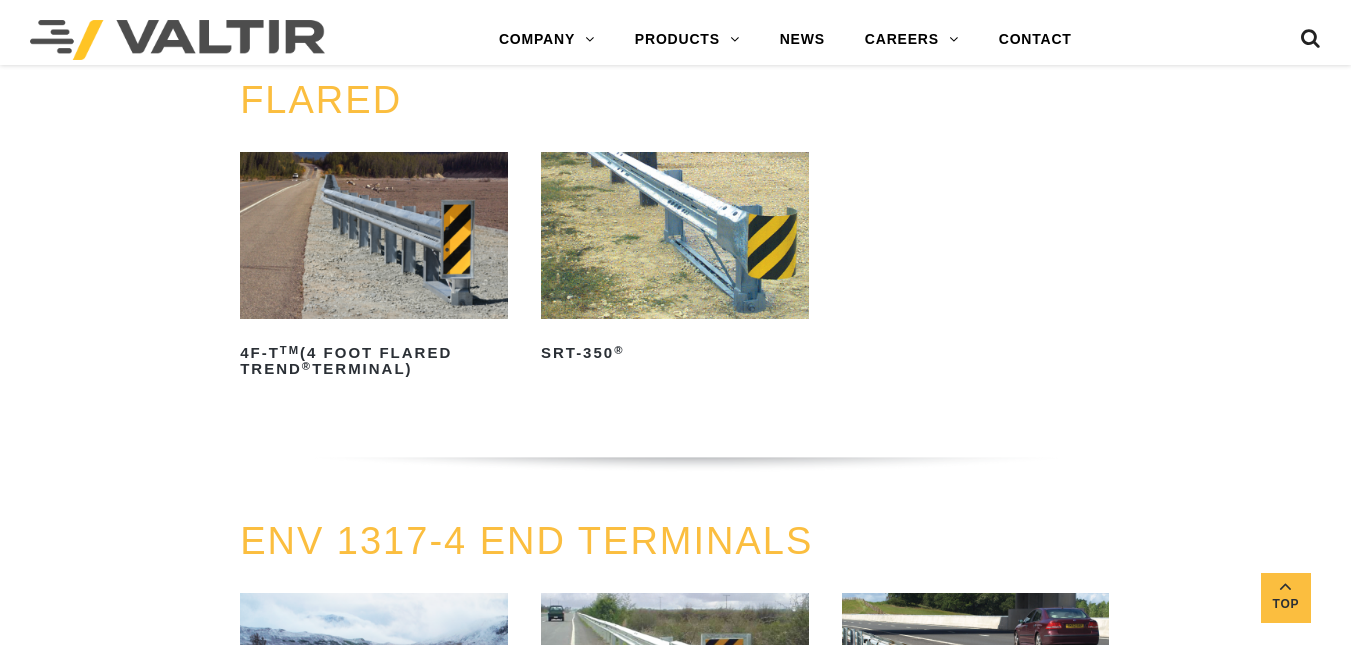 scroll, scrollTop: 1800, scrollLeft: 0, axis: vertical 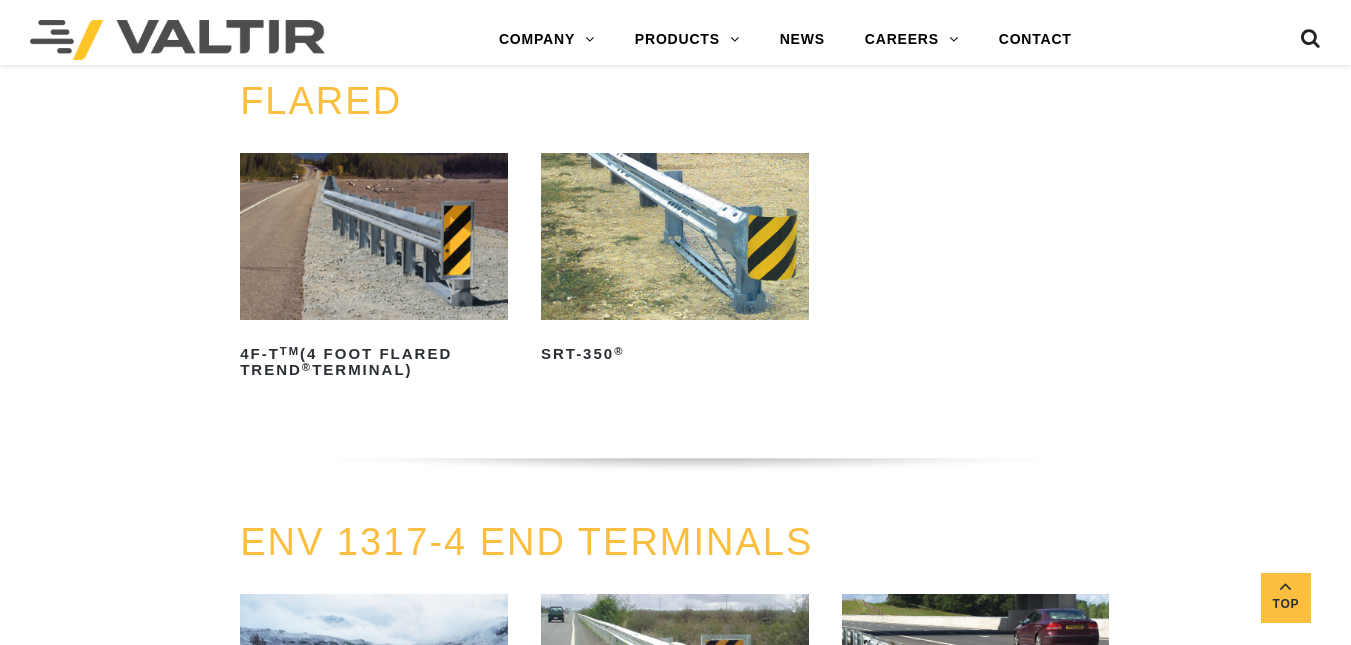 click at bounding box center [675, 236] 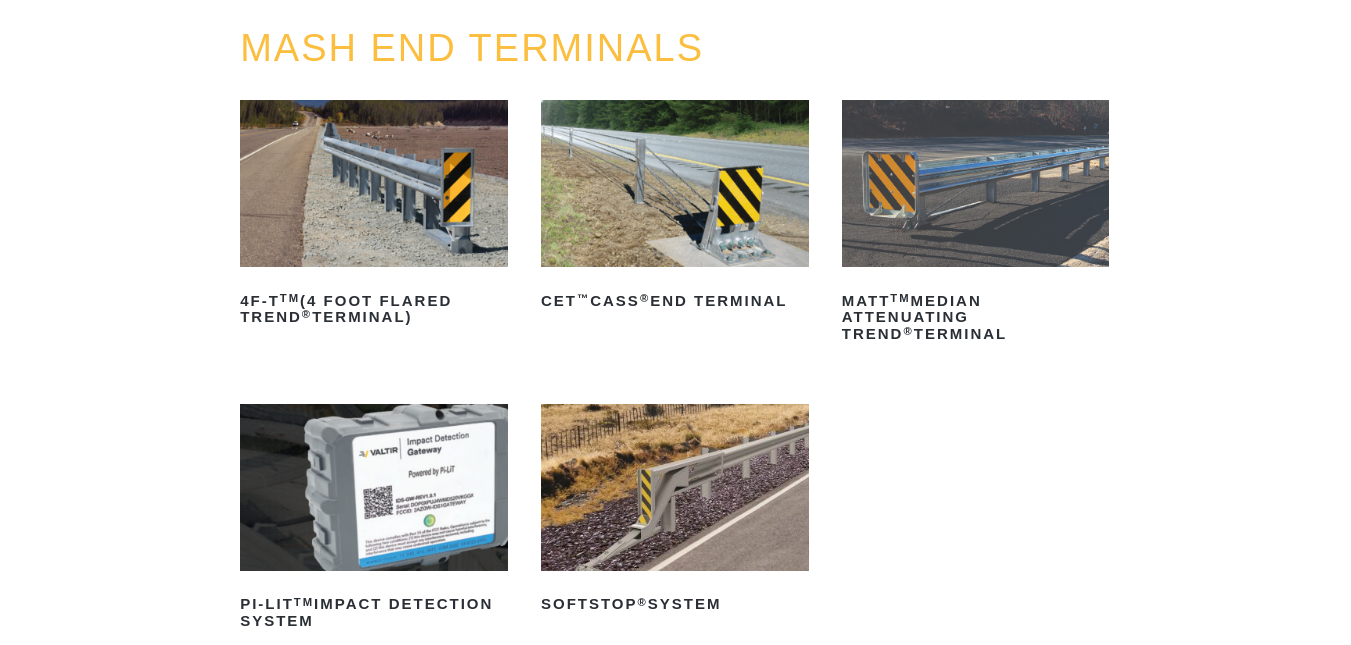 scroll, scrollTop: 200, scrollLeft: 0, axis: vertical 